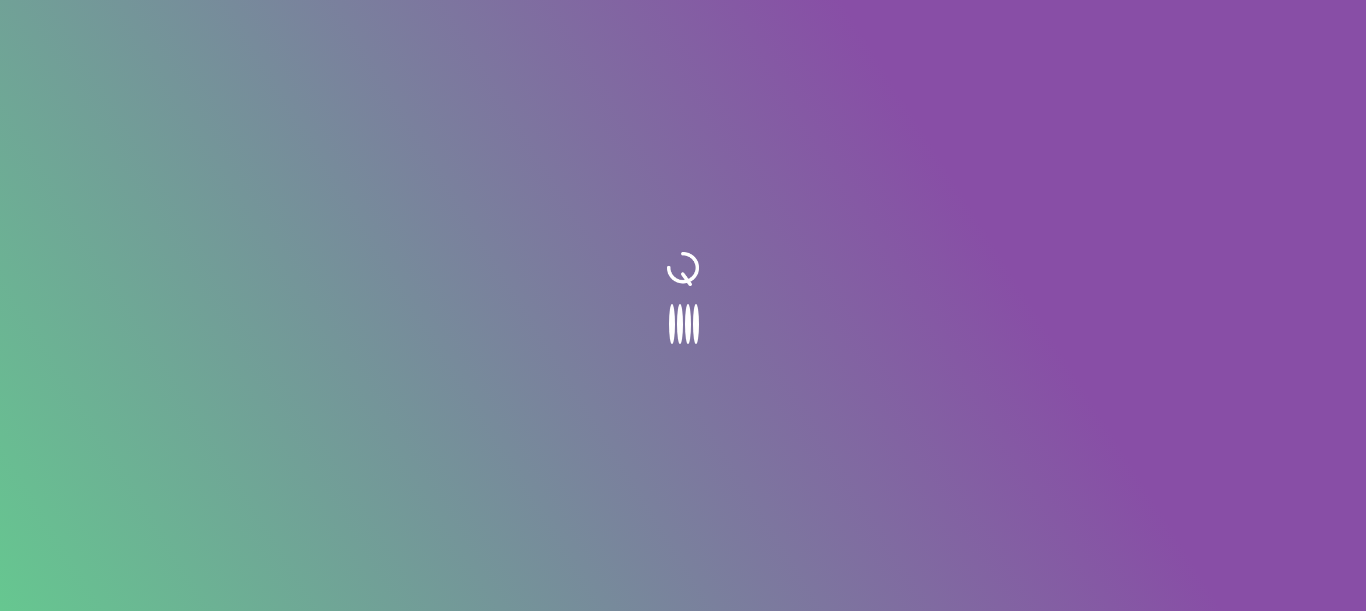 scroll, scrollTop: 0, scrollLeft: 0, axis: both 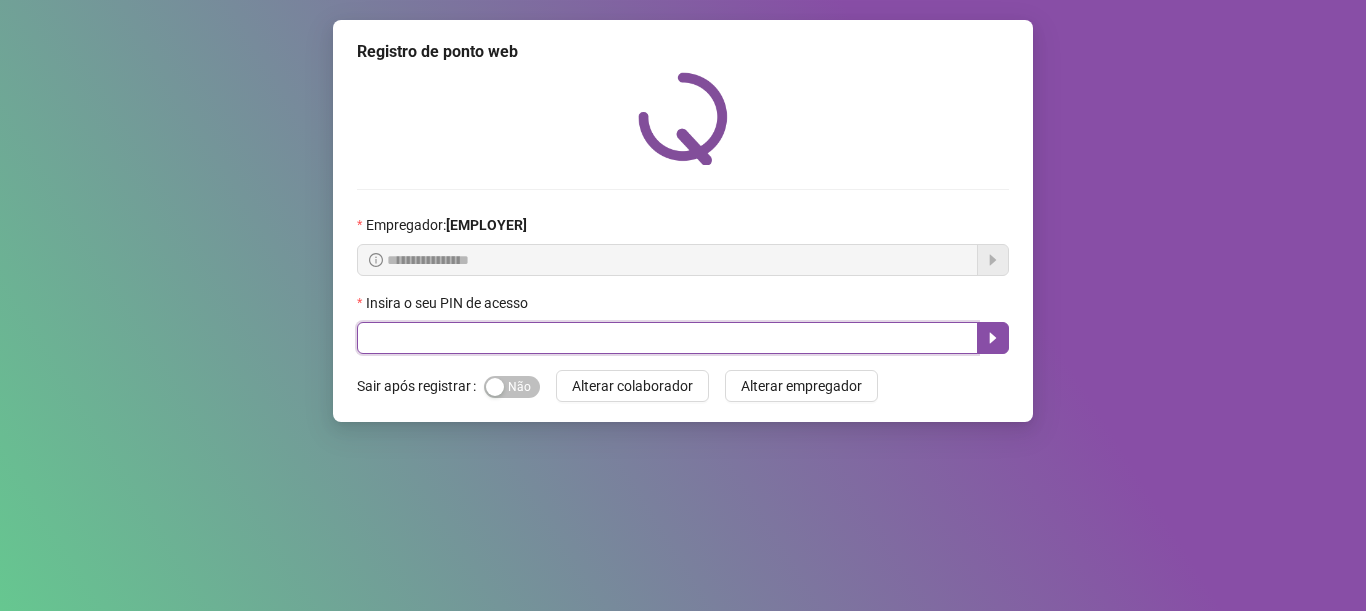 click at bounding box center (667, 338) 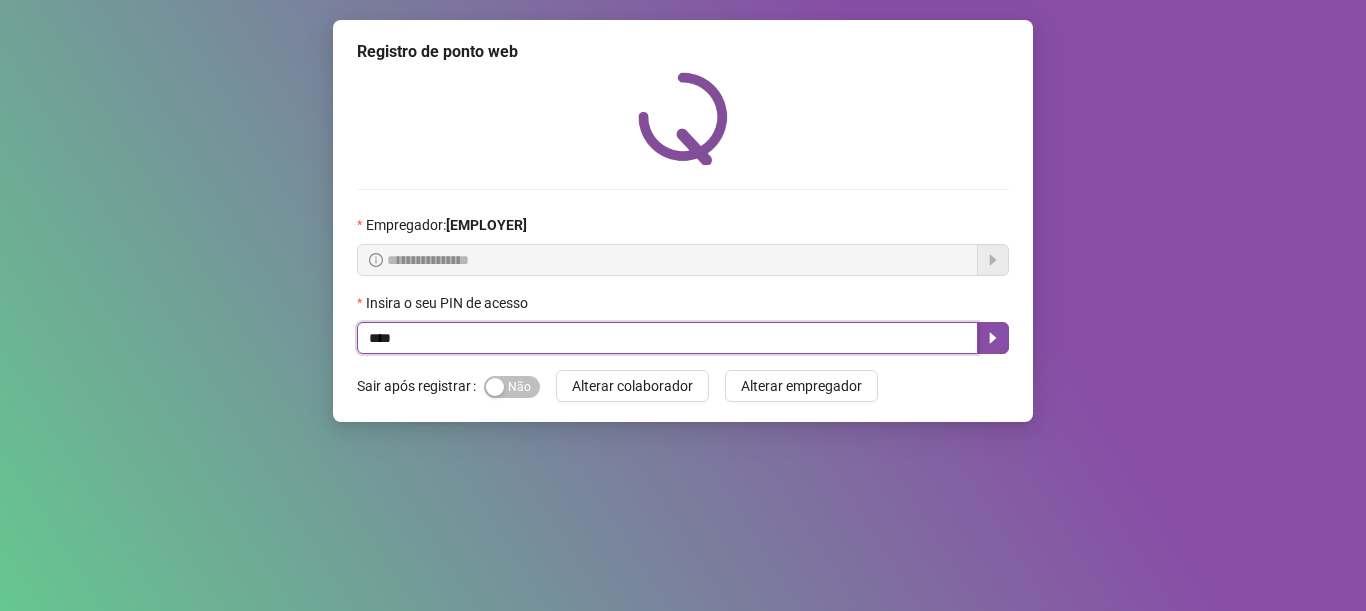 type on "*****" 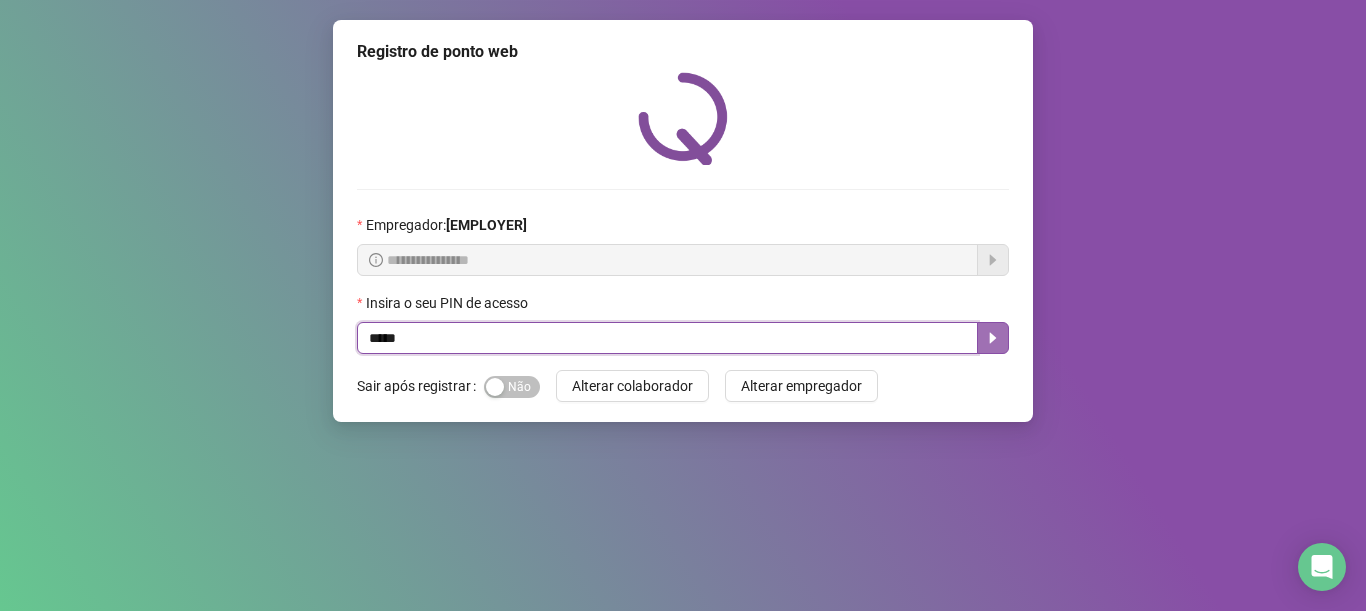 click at bounding box center [993, 338] 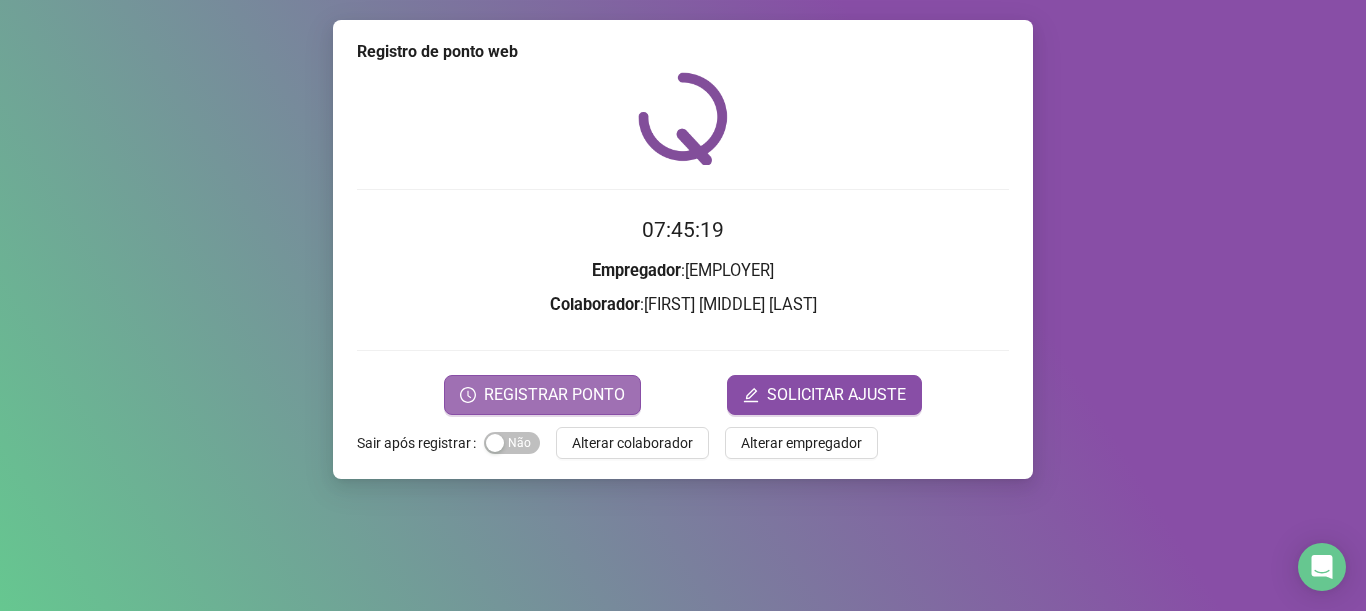 click on "REGISTRAR PONTO" at bounding box center [554, 395] 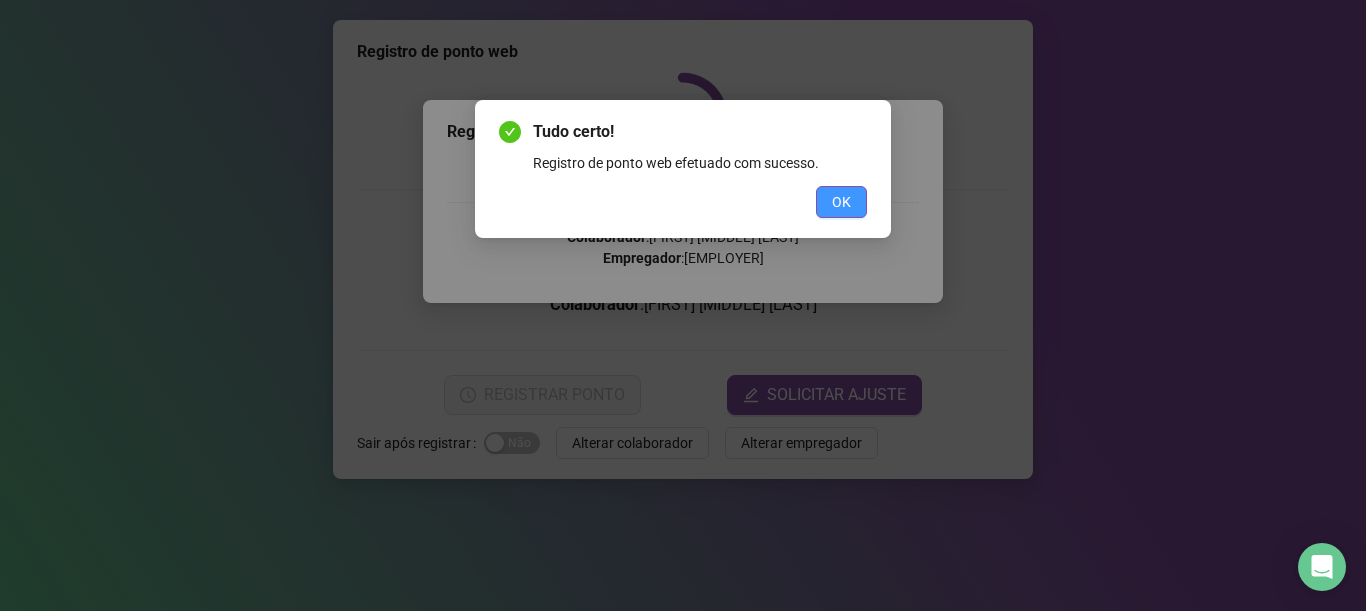 click on "OK" at bounding box center (841, 202) 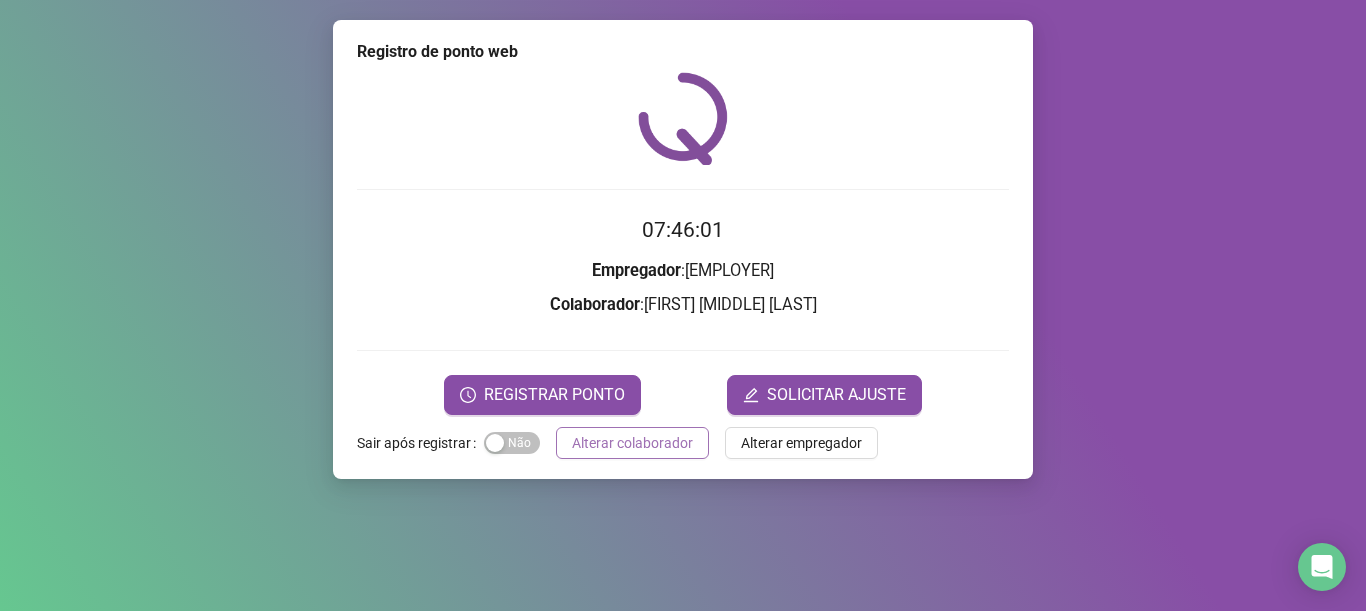 click on "Alterar colaborador" at bounding box center [632, 443] 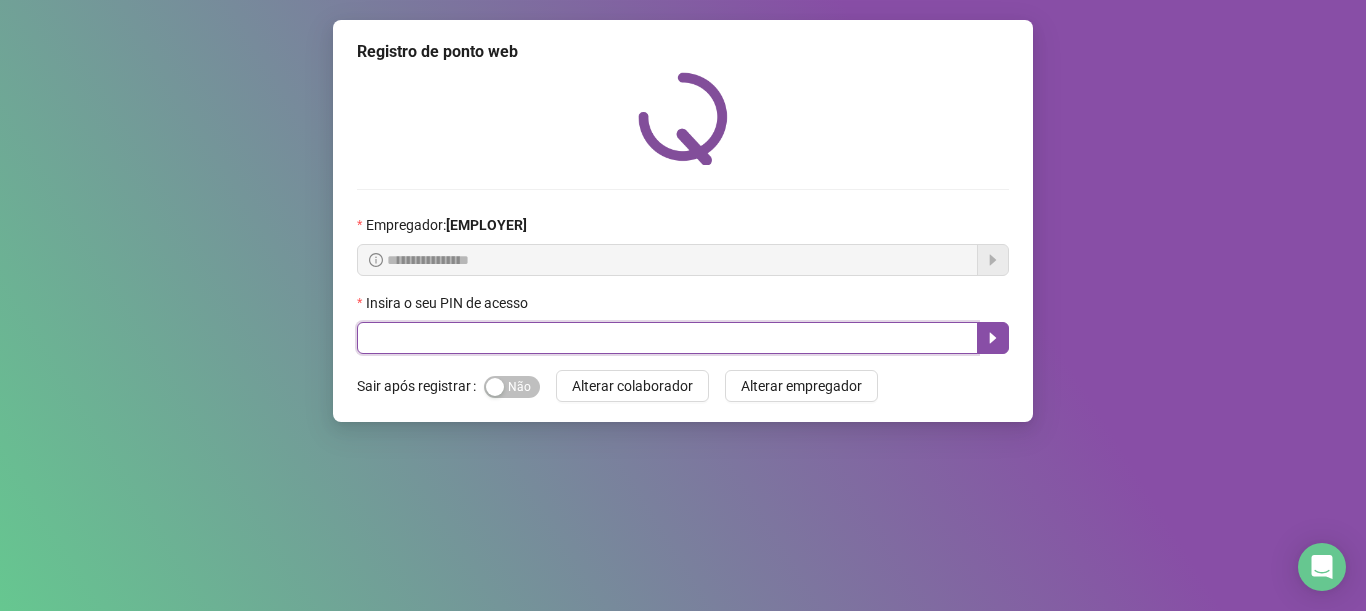 click at bounding box center [667, 338] 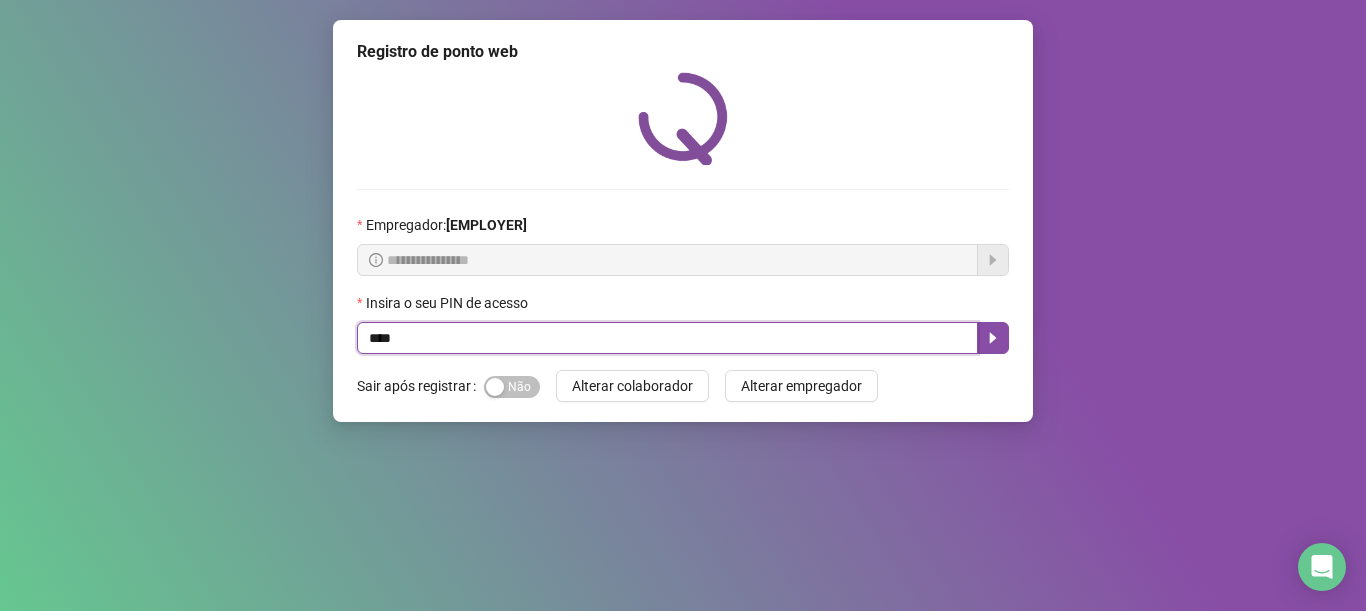 type on "*****" 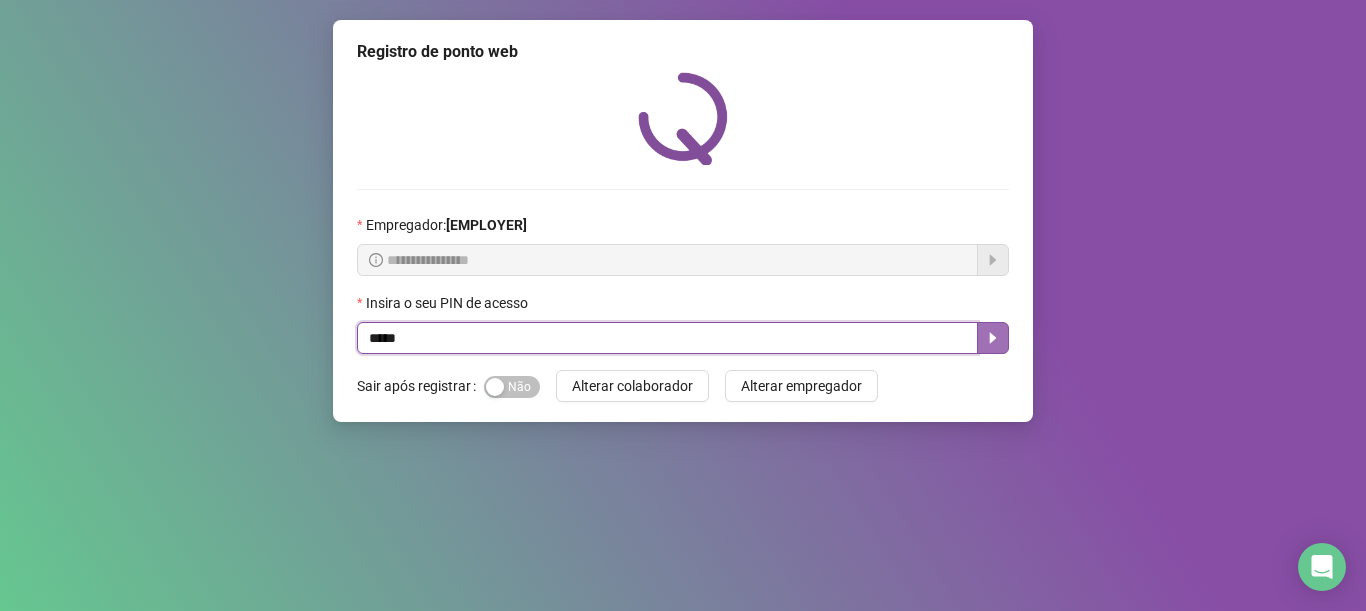 click 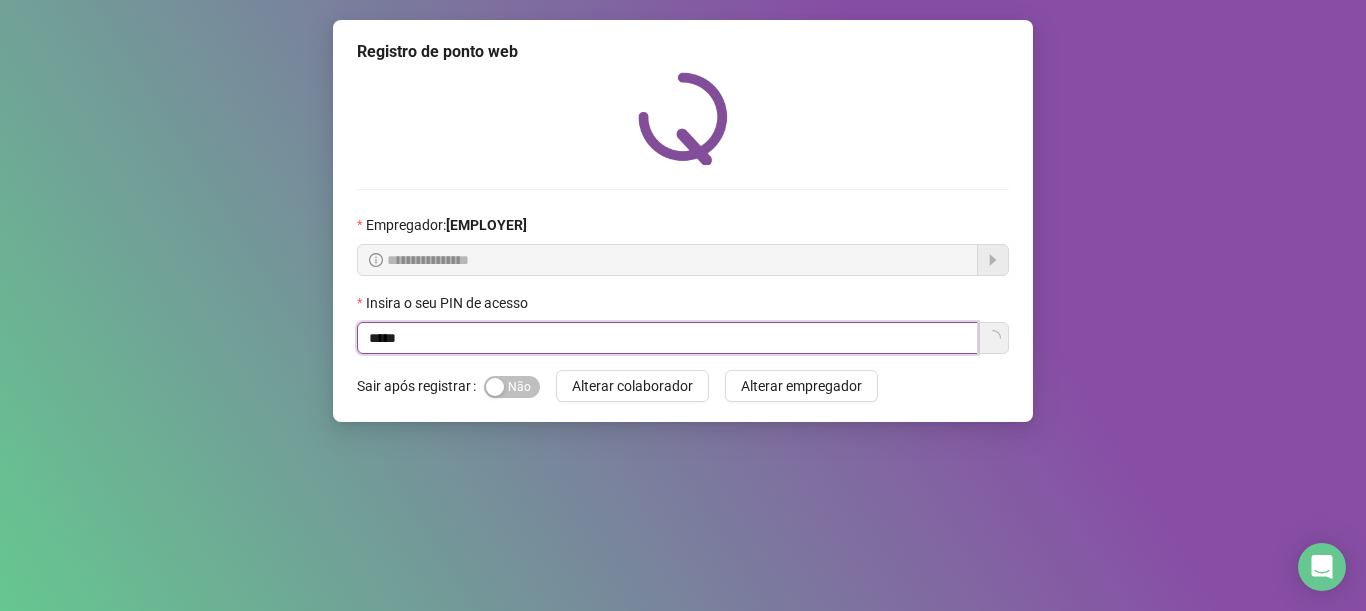 click on "*****" at bounding box center (667, 338) 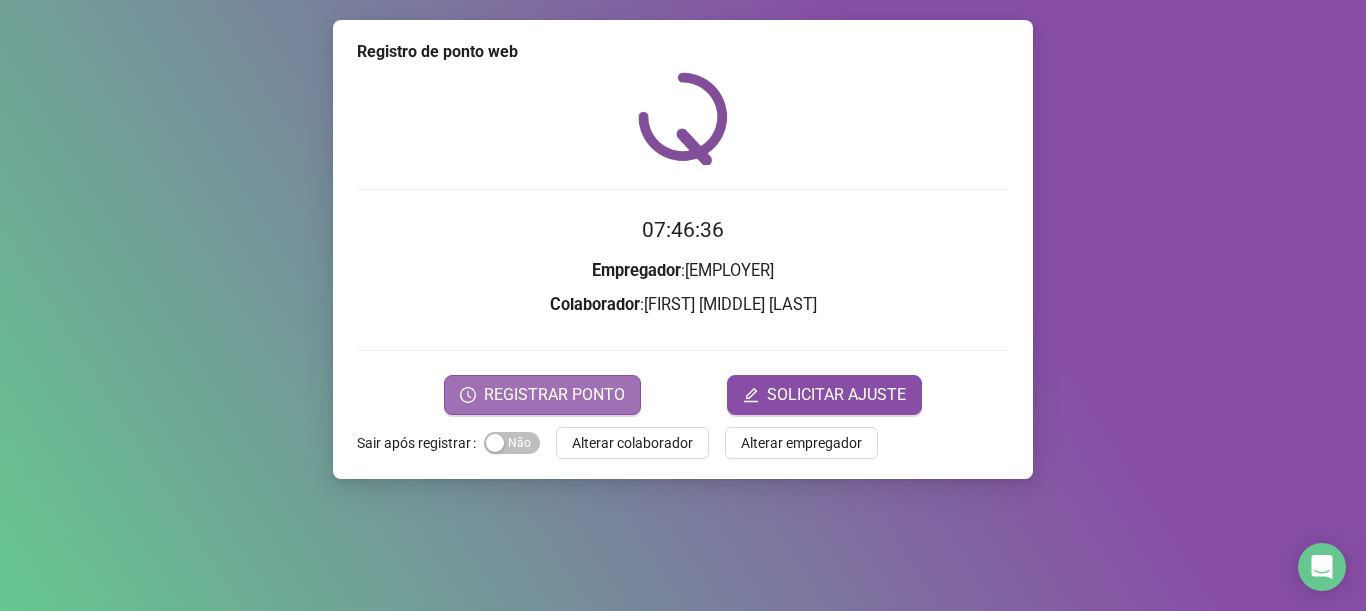 click on "REGISTRAR PONTO" at bounding box center [554, 395] 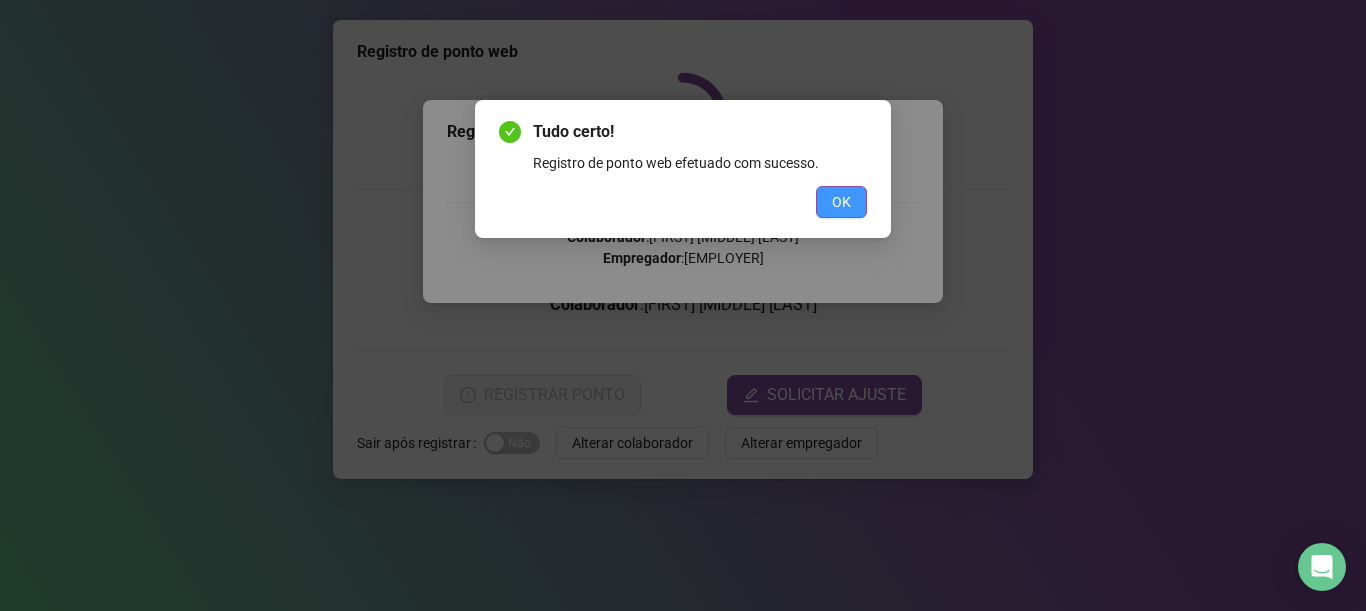 click on "OK" at bounding box center [841, 202] 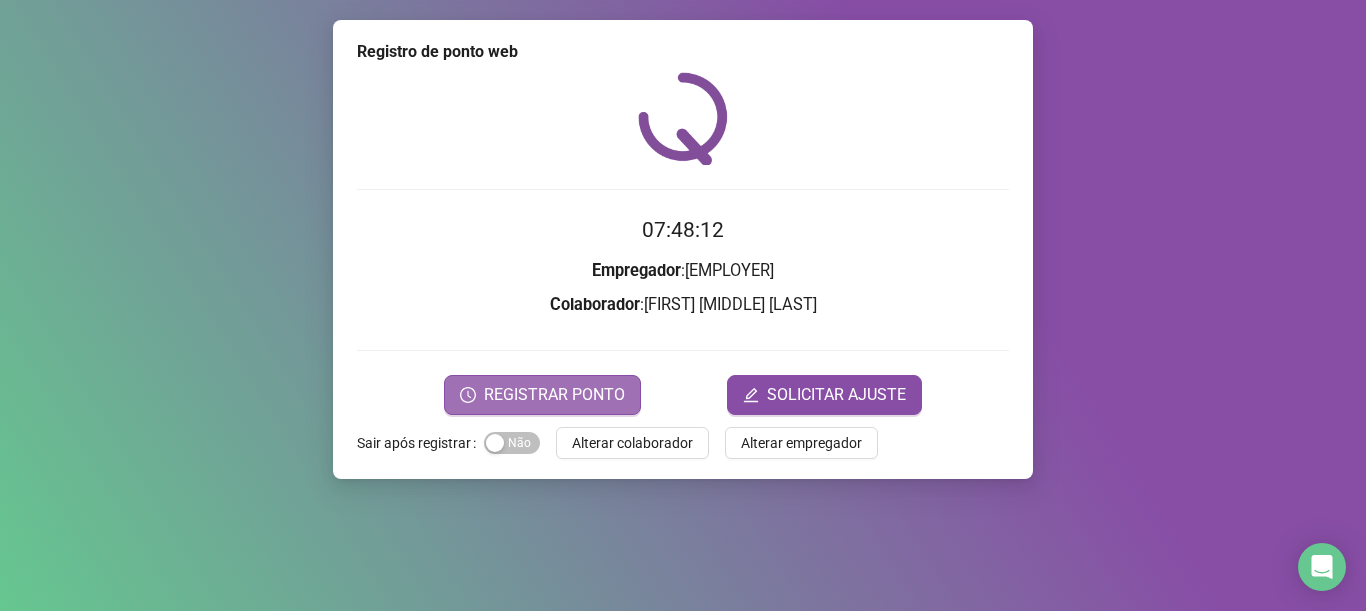 click on "REGISTRAR PONTO" at bounding box center (554, 395) 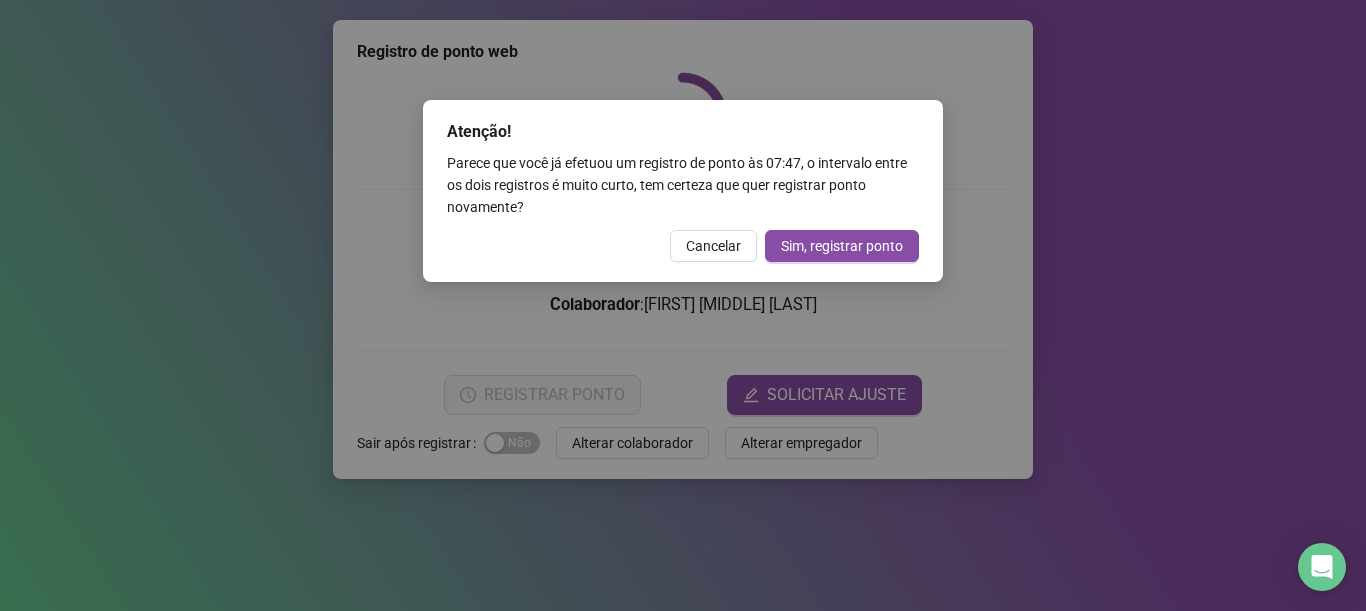click on "Atenção! Parece que você já efetuou um registro de ponto às   07:47 ,   o intervalo entre os dois registros é muito curto, tem certeza que quer registrar ponto novamente?  Cancelar Sim, registrar ponto" at bounding box center (683, 305) 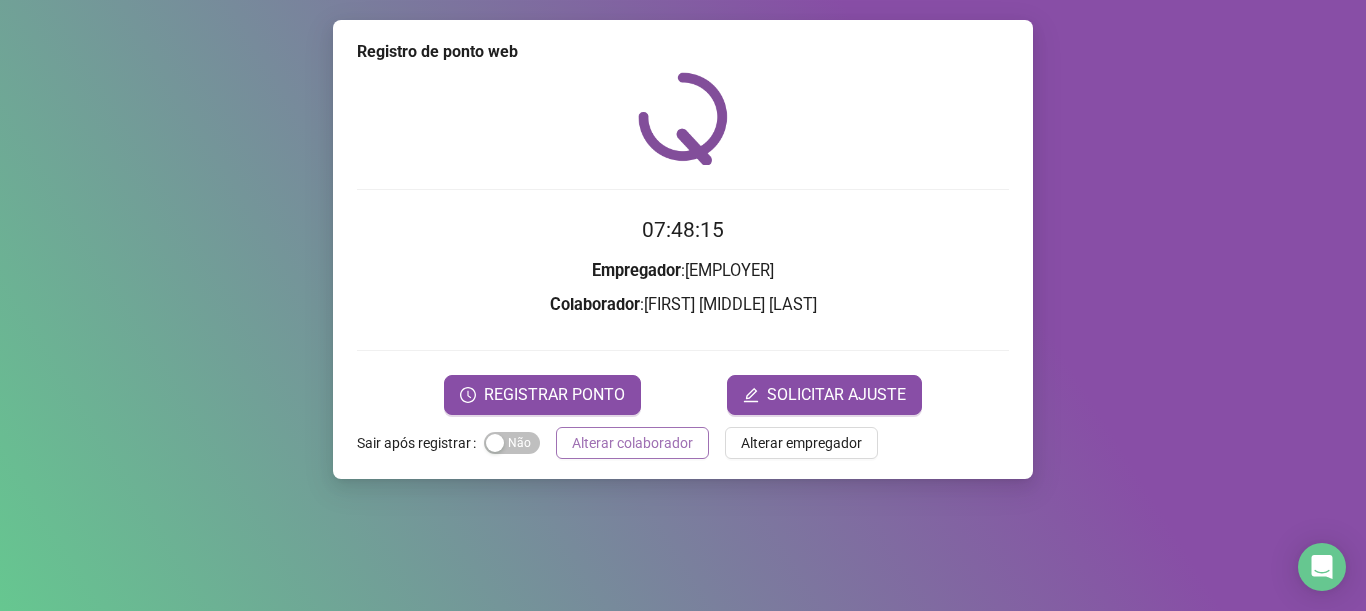 click on "Alterar colaborador" at bounding box center [632, 443] 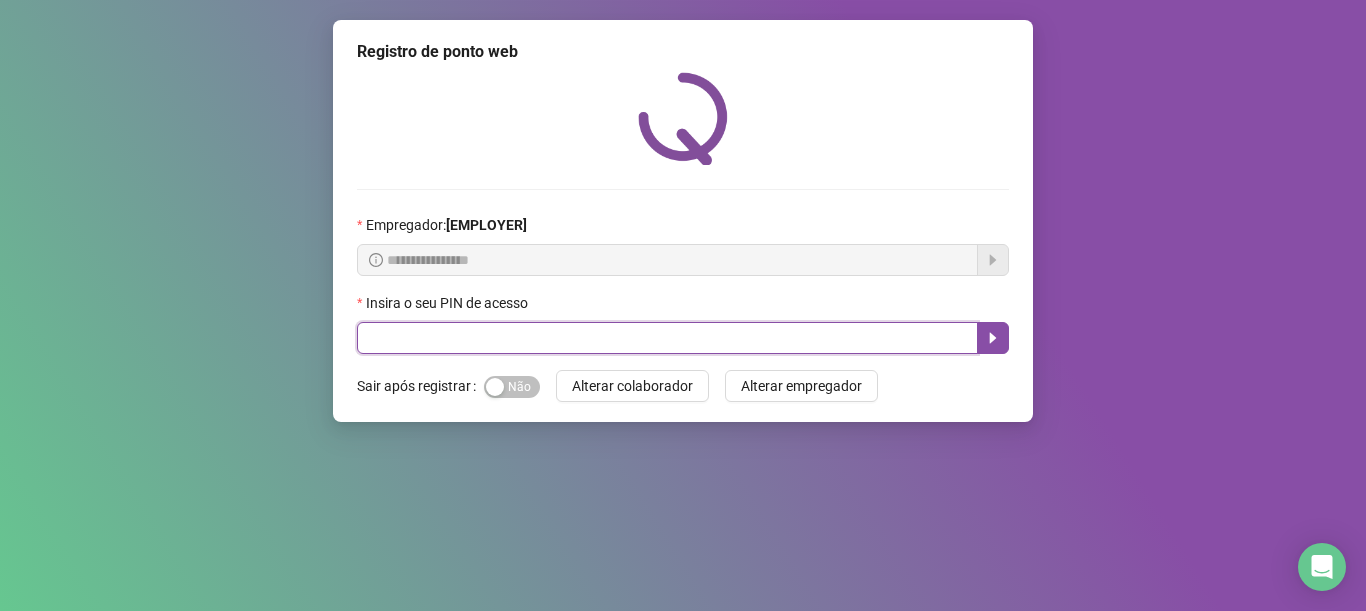click at bounding box center (667, 338) 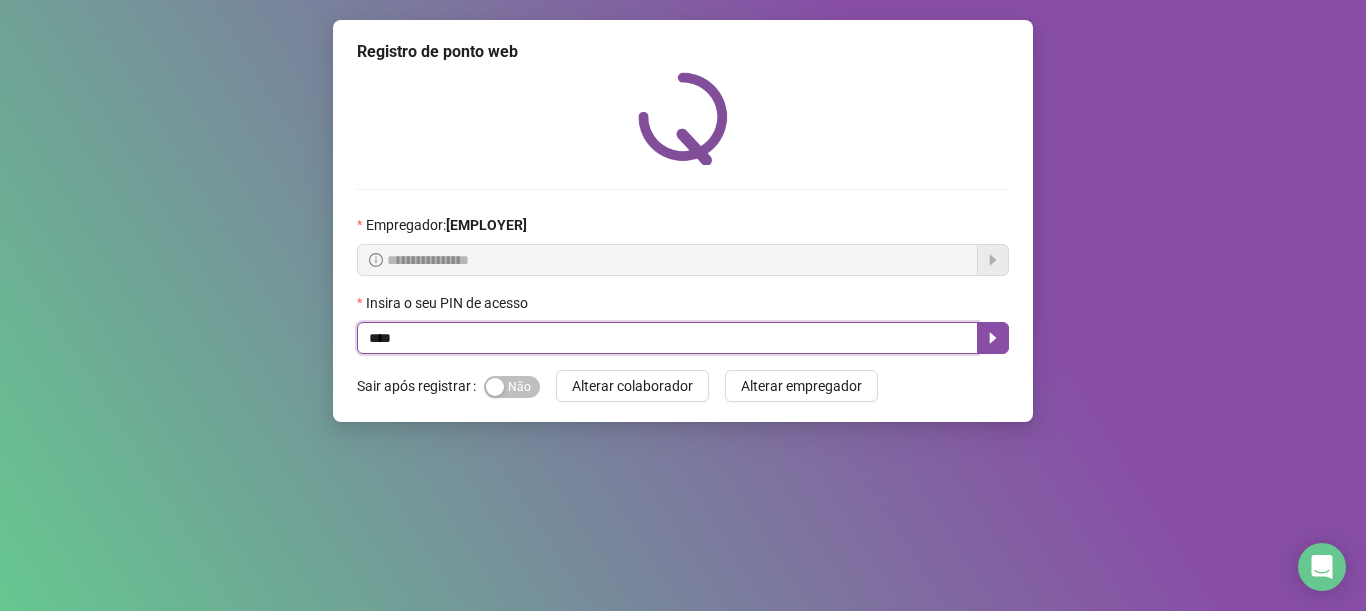 type on "*****" 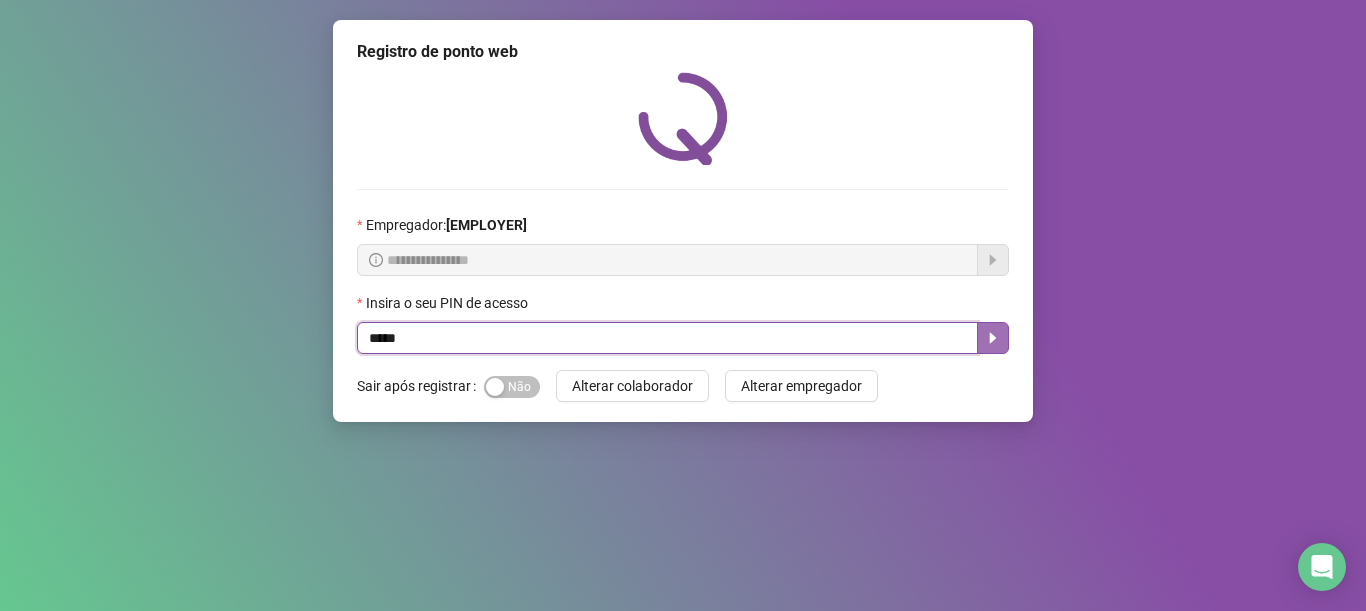 click 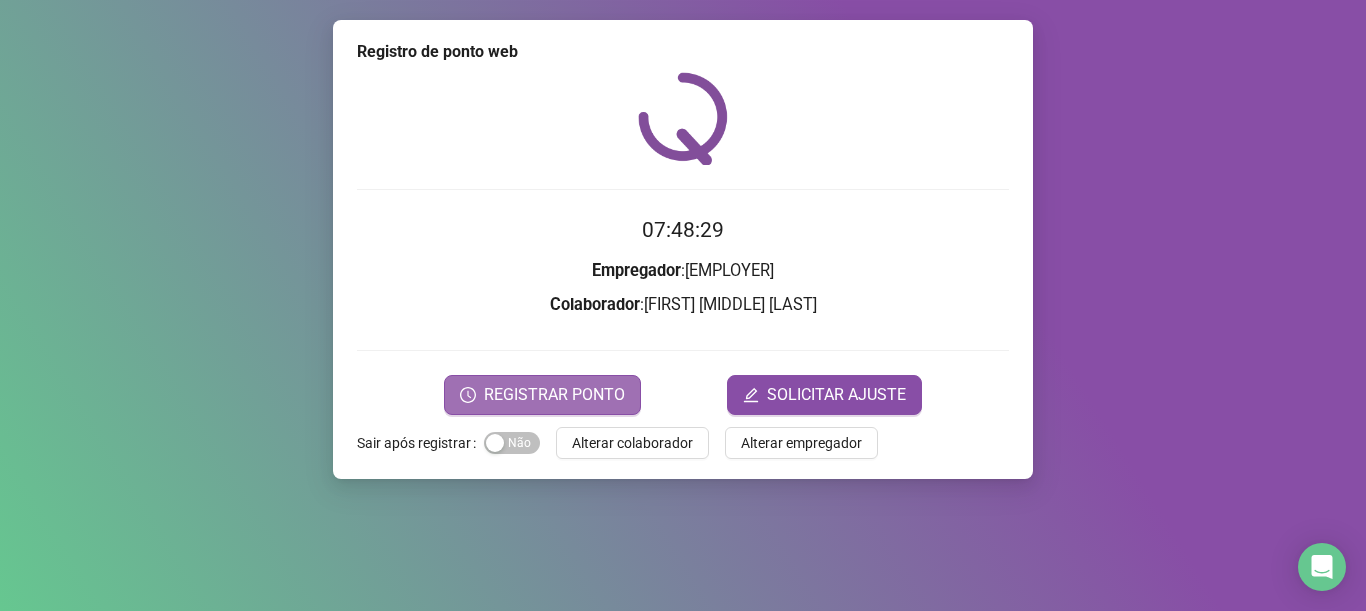 click on "REGISTRAR PONTO" at bounding box center (554, 395) 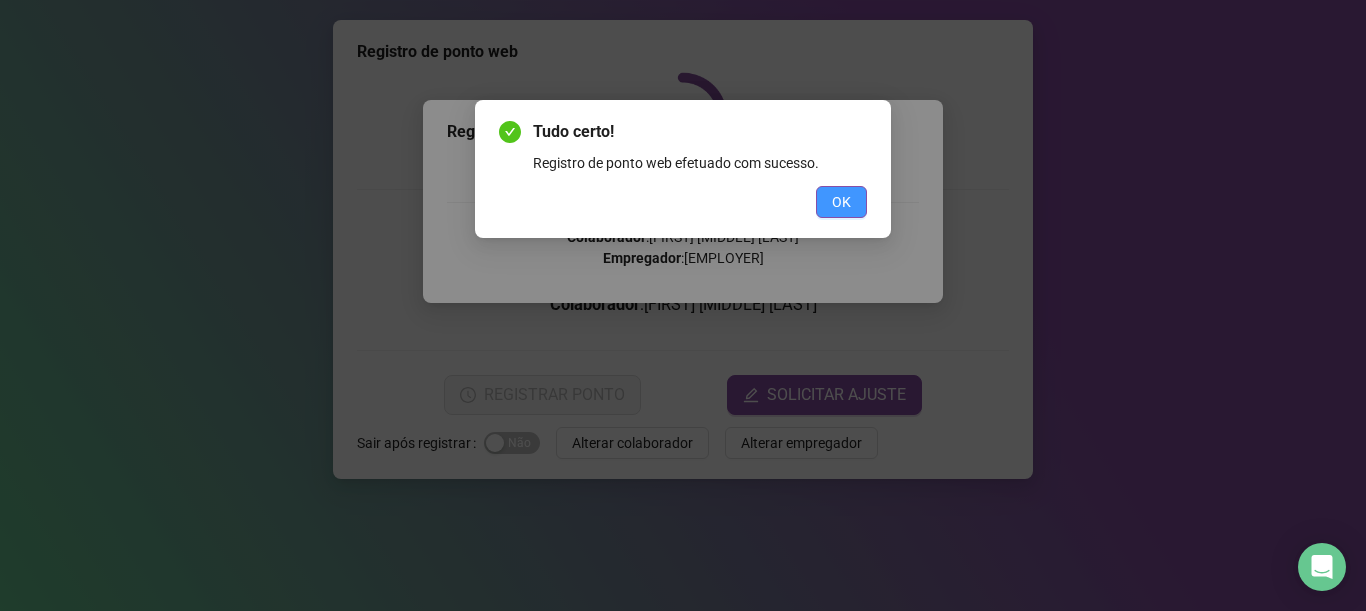 click on "OK" at bounding box center (841, 202) 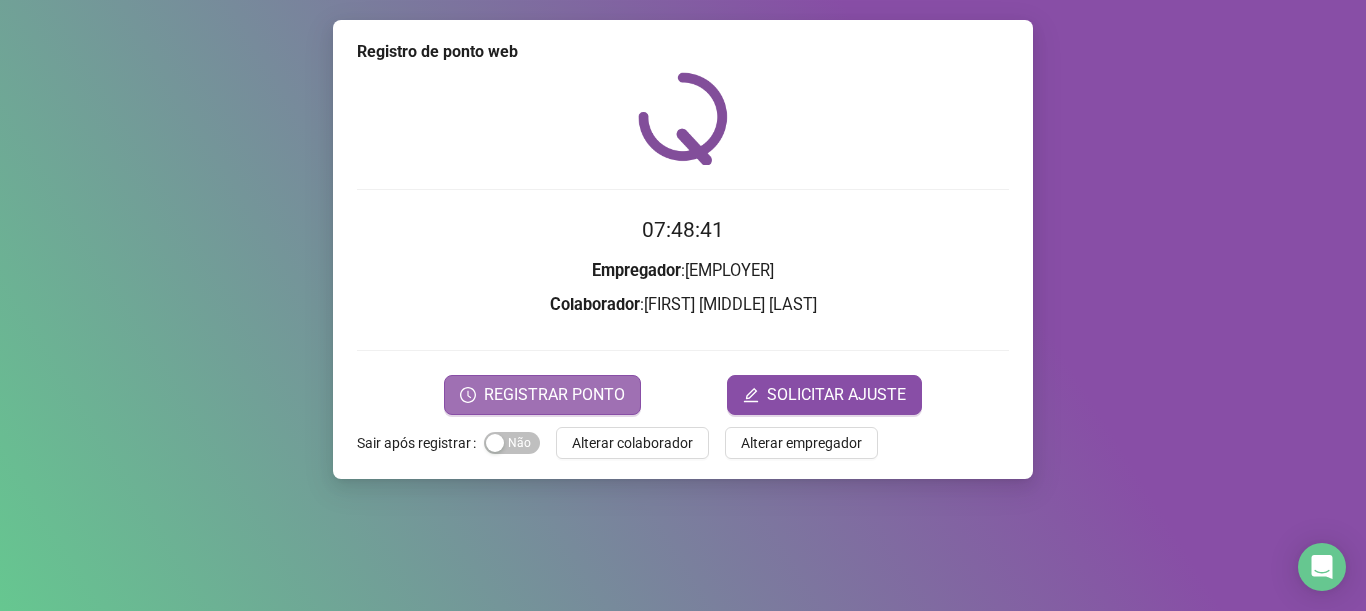 click on "REGISTRAR PONTO" at bounding box center [554, 395] 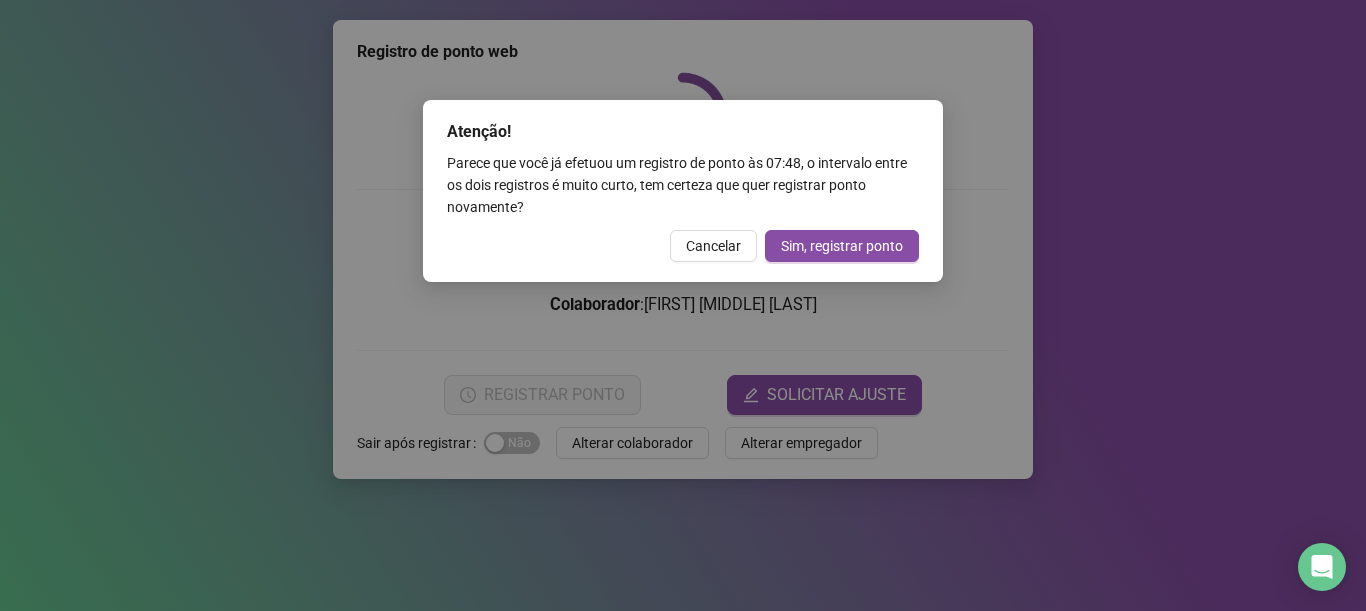 click on "Atenção! Parece que você já efetuou um registro de ponto às   07:48 ,   o intervalo entre os dois registros é muito curto, tem certeza que quer registrar ponto novamente?  Cancelar Sim, registrar ponto" at bounding box center [683, 305] 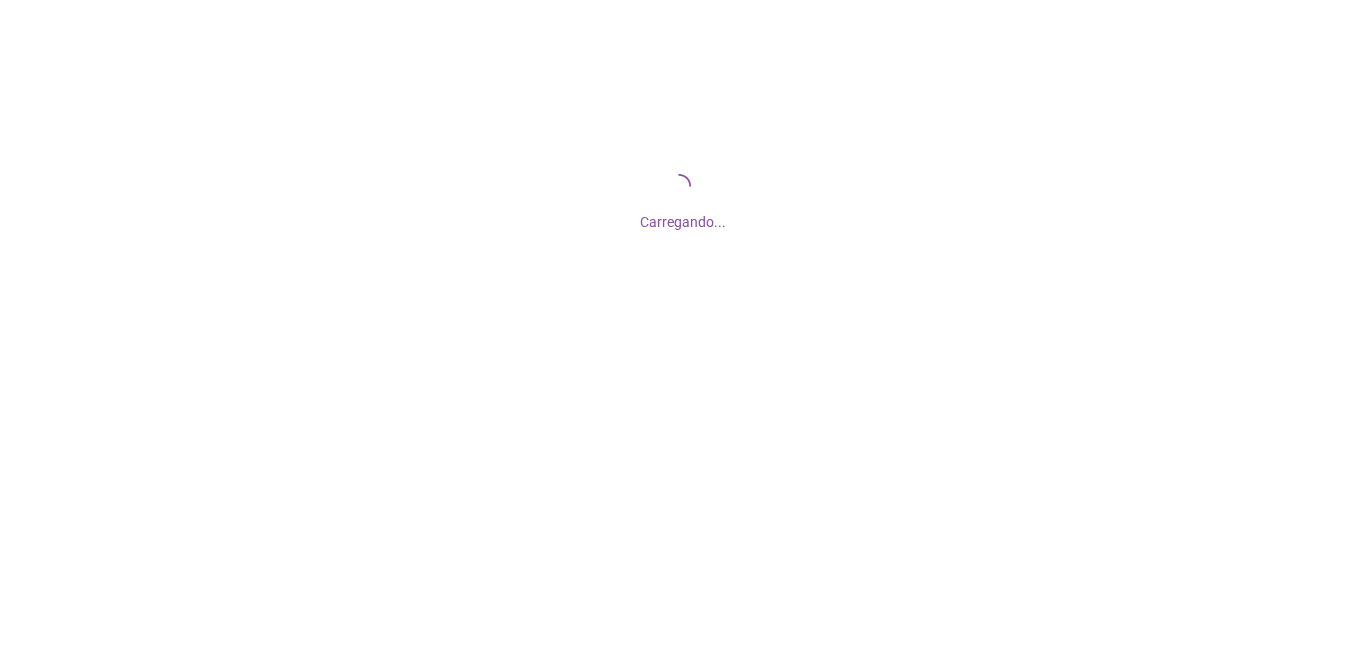 scroll, scrollTop: 0, scrollLeft: 0, axis: both 